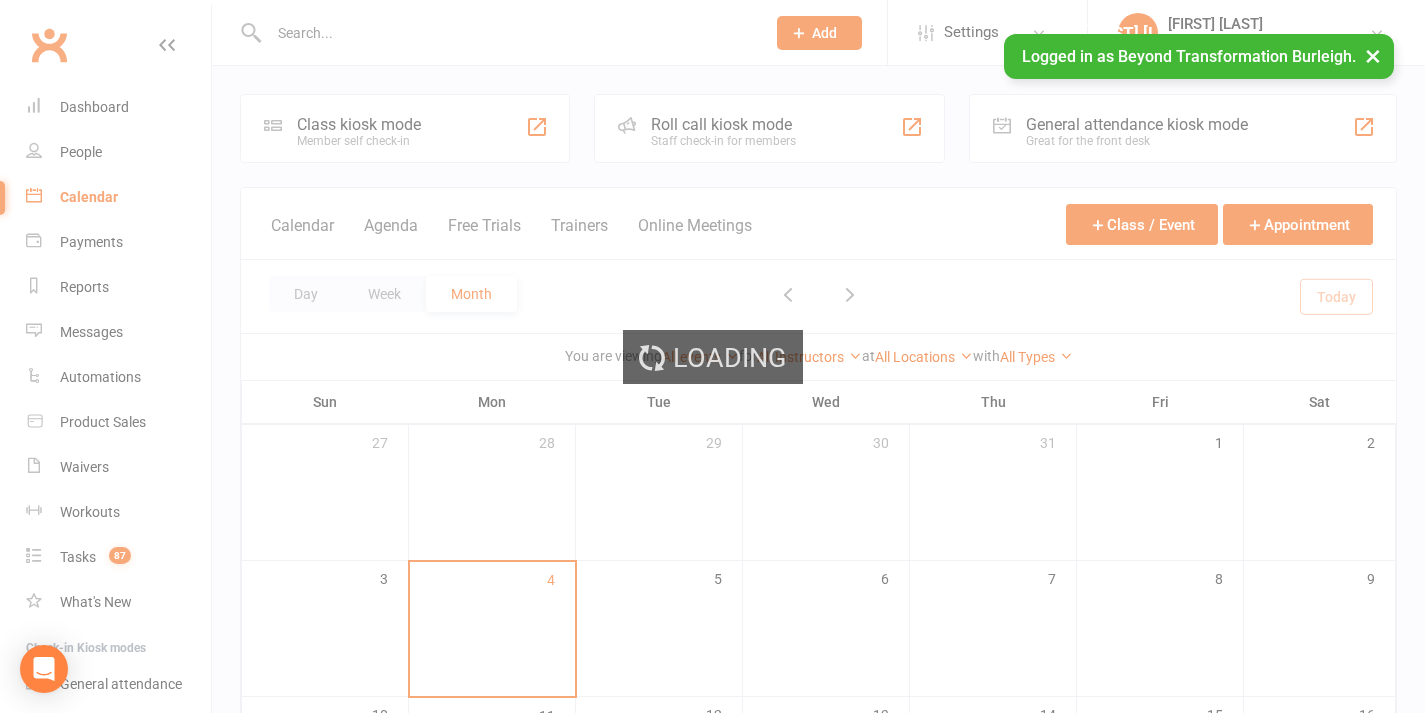 scroll, scrollTop: 0, scrollLeft: 0, axis: both 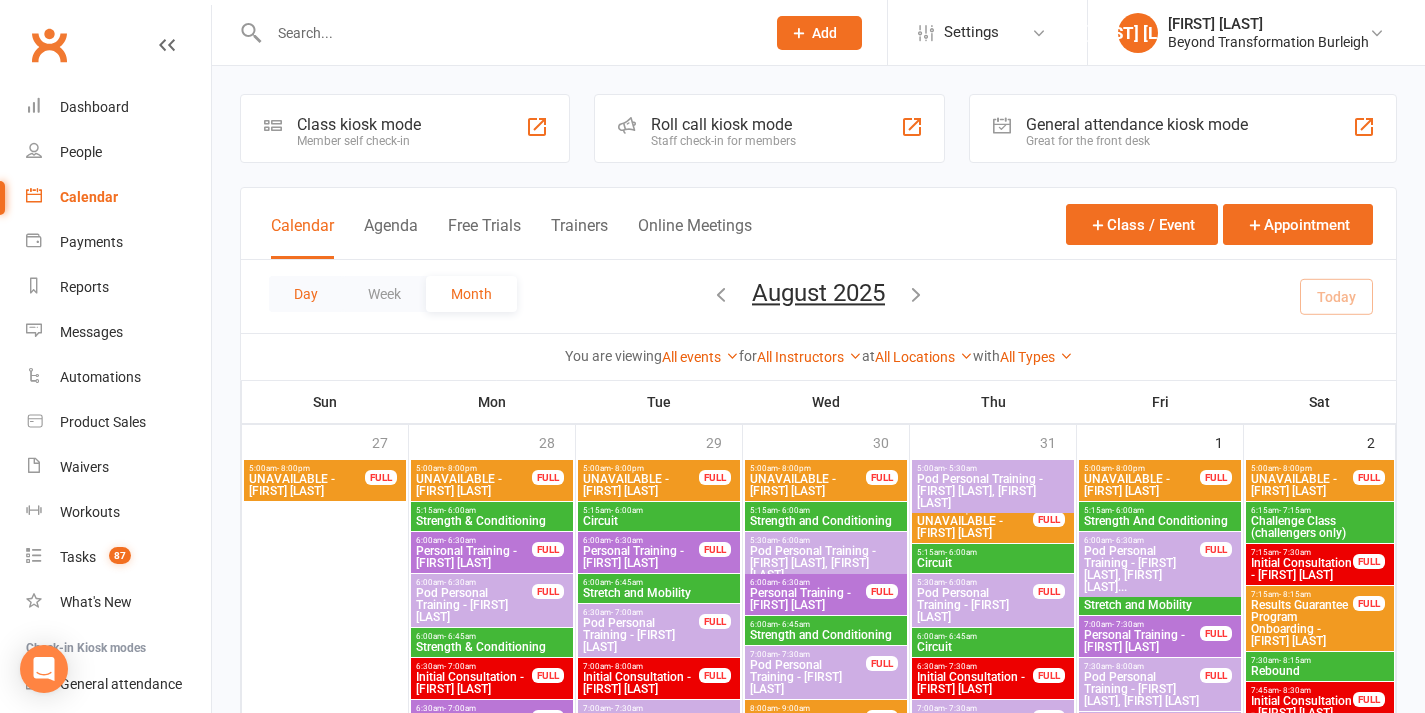 click on "Day" at bounding box center (306, 294) 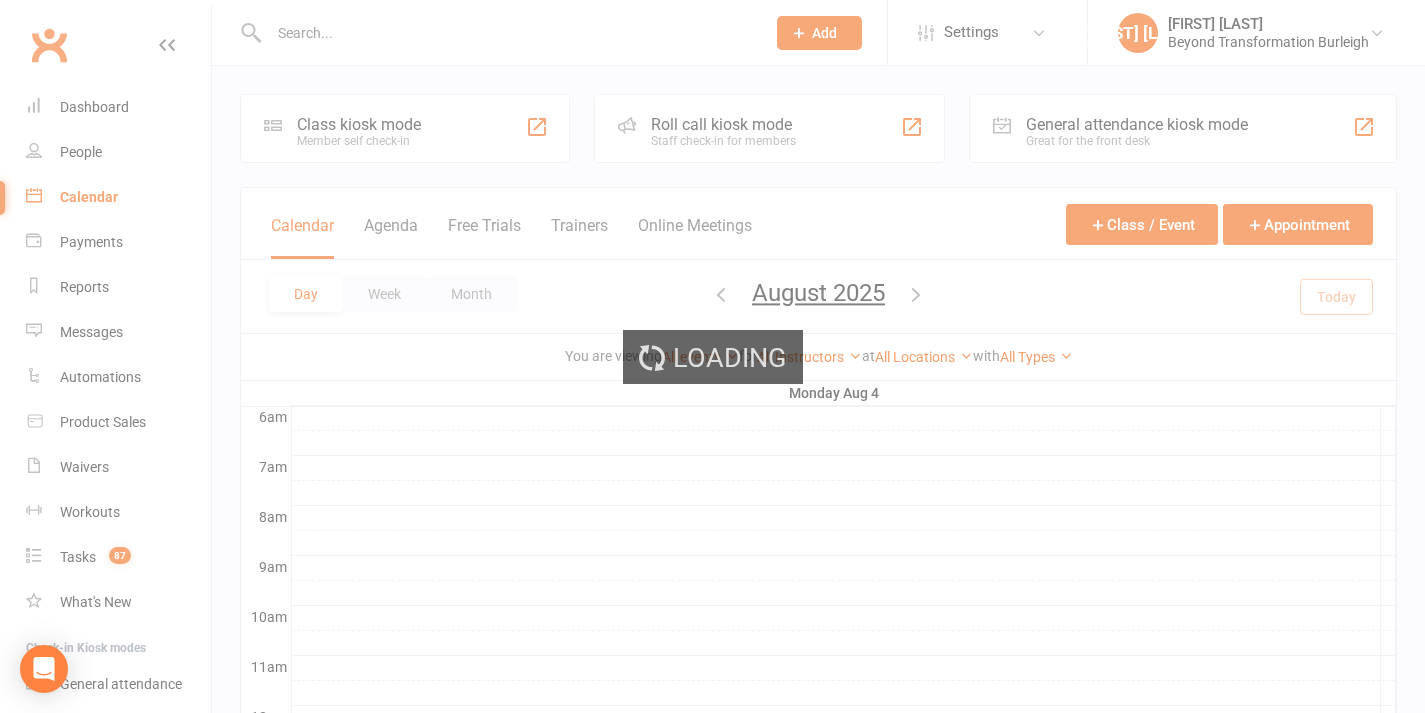 scroll, scrollTop: 0, scrollLeft: 0, axis: both 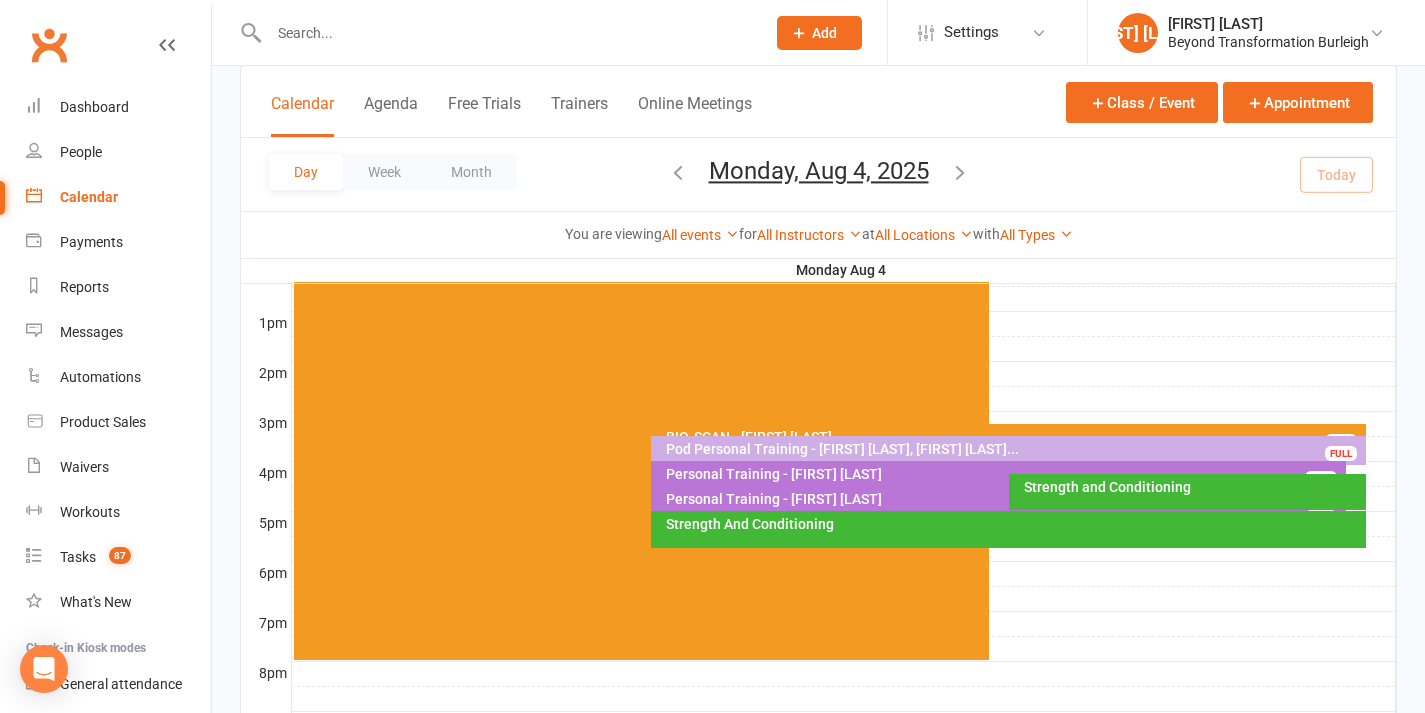 click at bounding box center [960, 172] 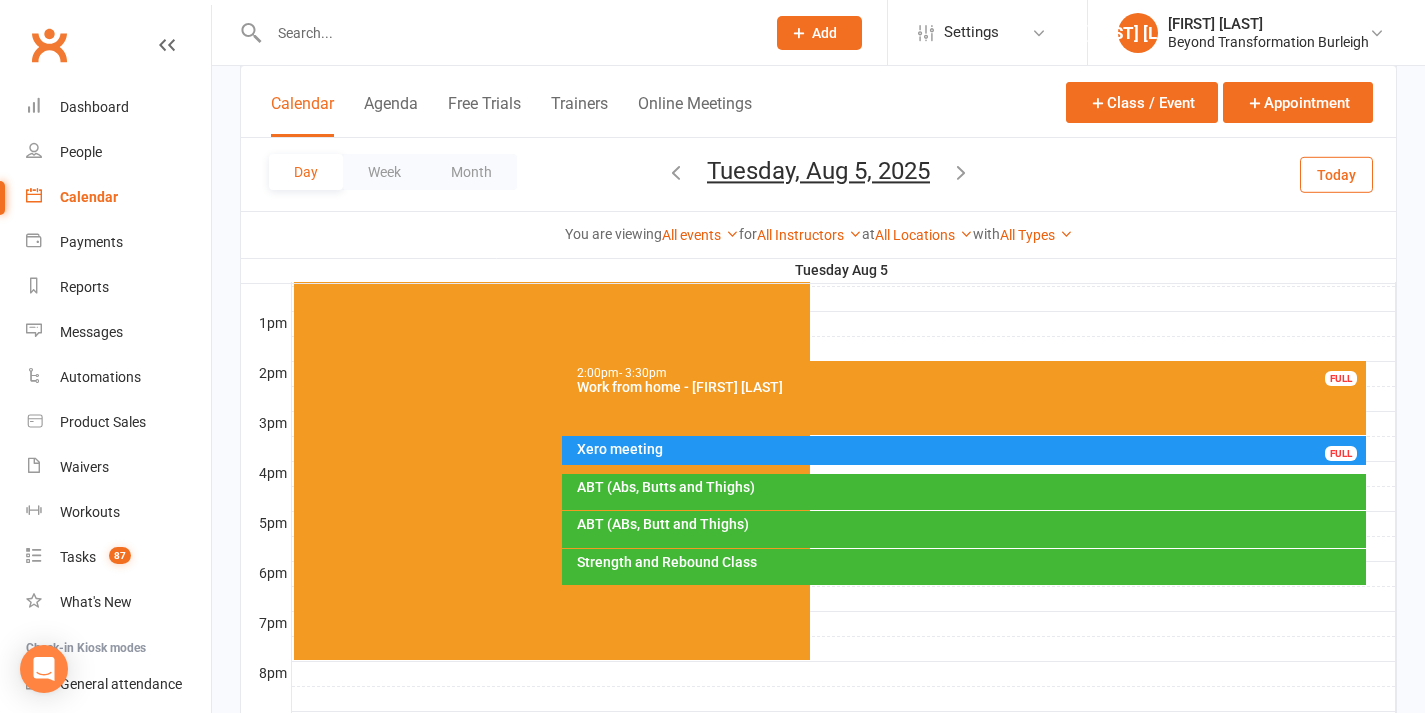 scroll, scrollTop: 381, scrollLeft: 0, axis: vertical 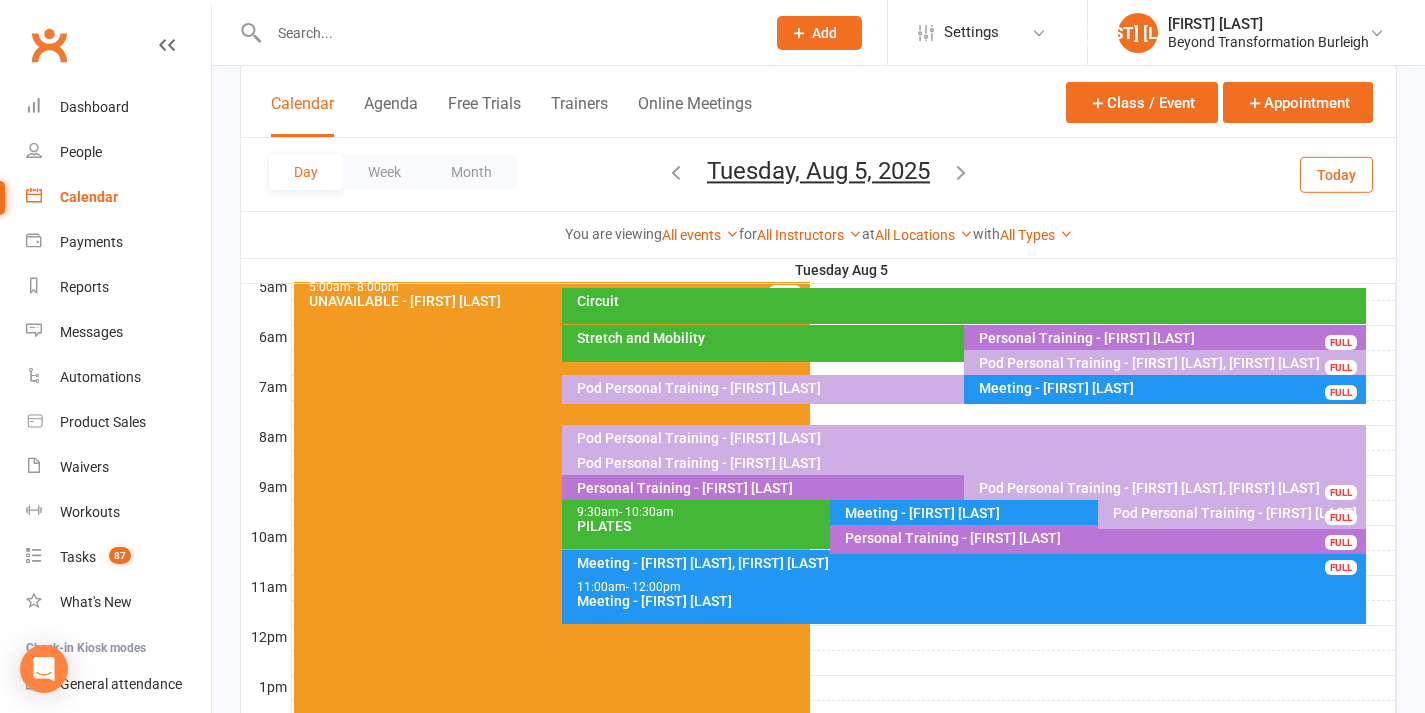 click at bounding box center (961, 172) 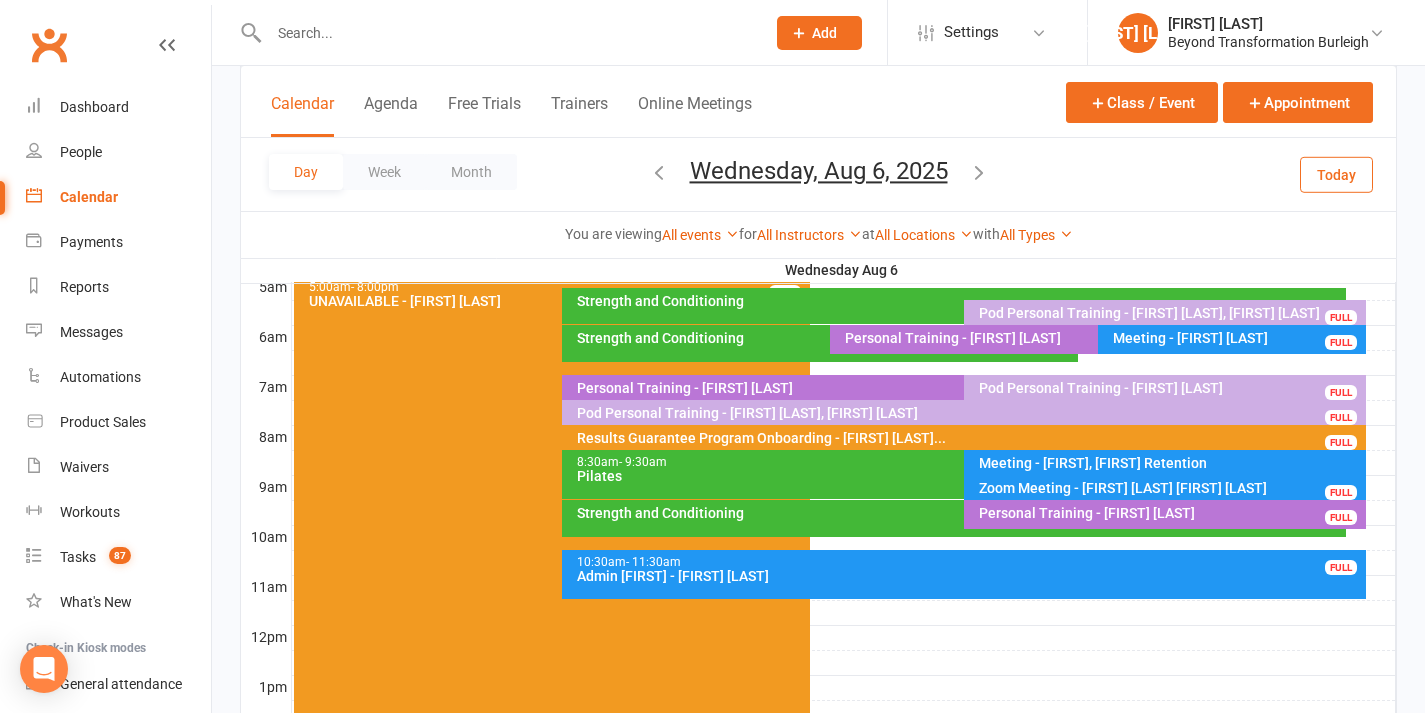 scroll, scrollTop: 756, scrollLeft: 0, axis: vertical 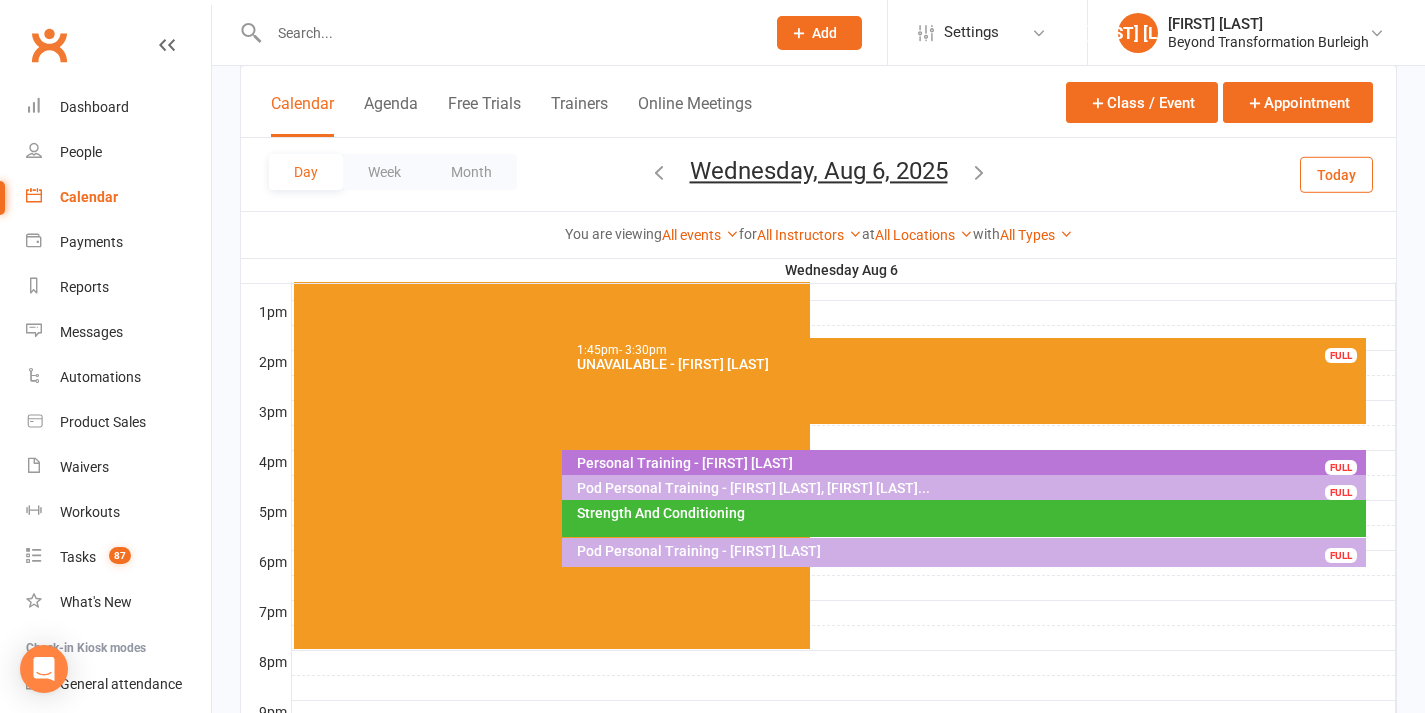 click on "Personal Training - [FIRST] [LAST]" at bounding box center [969, 463] 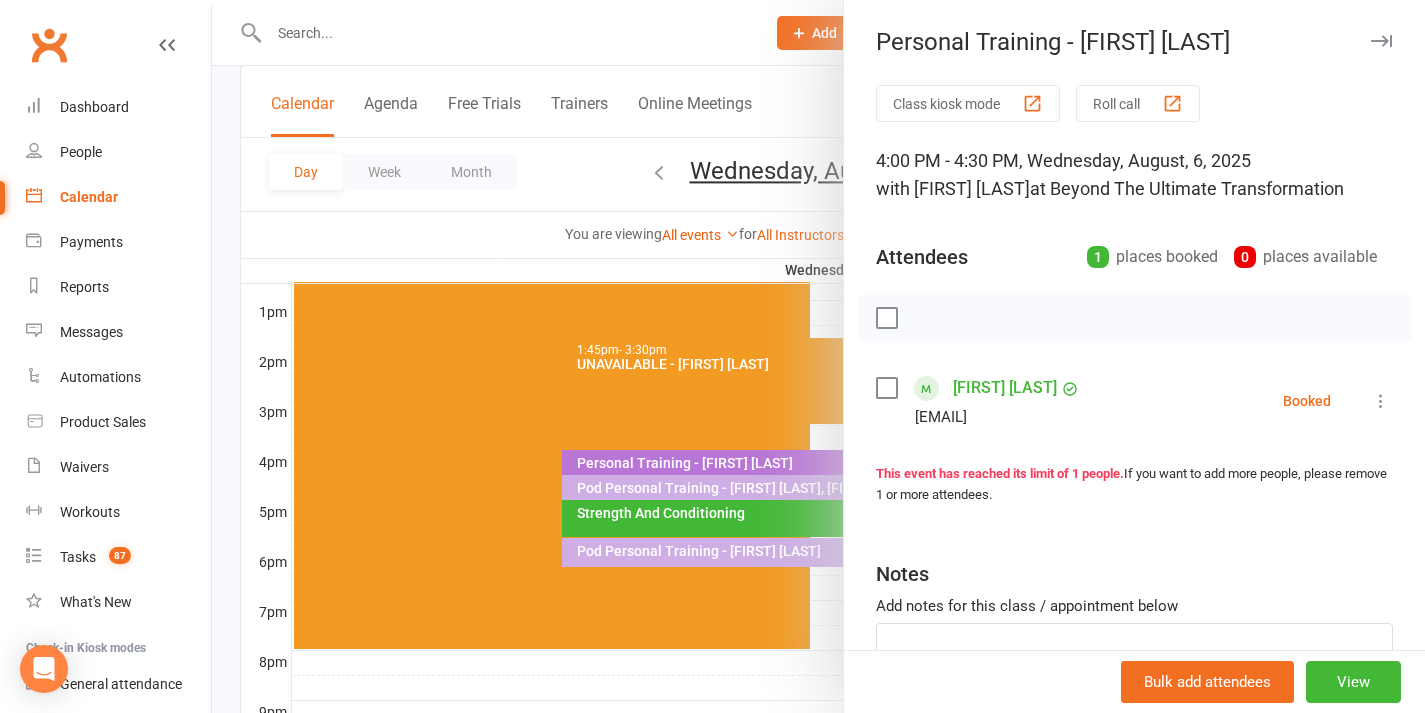 click at bounding box center [818, 356] 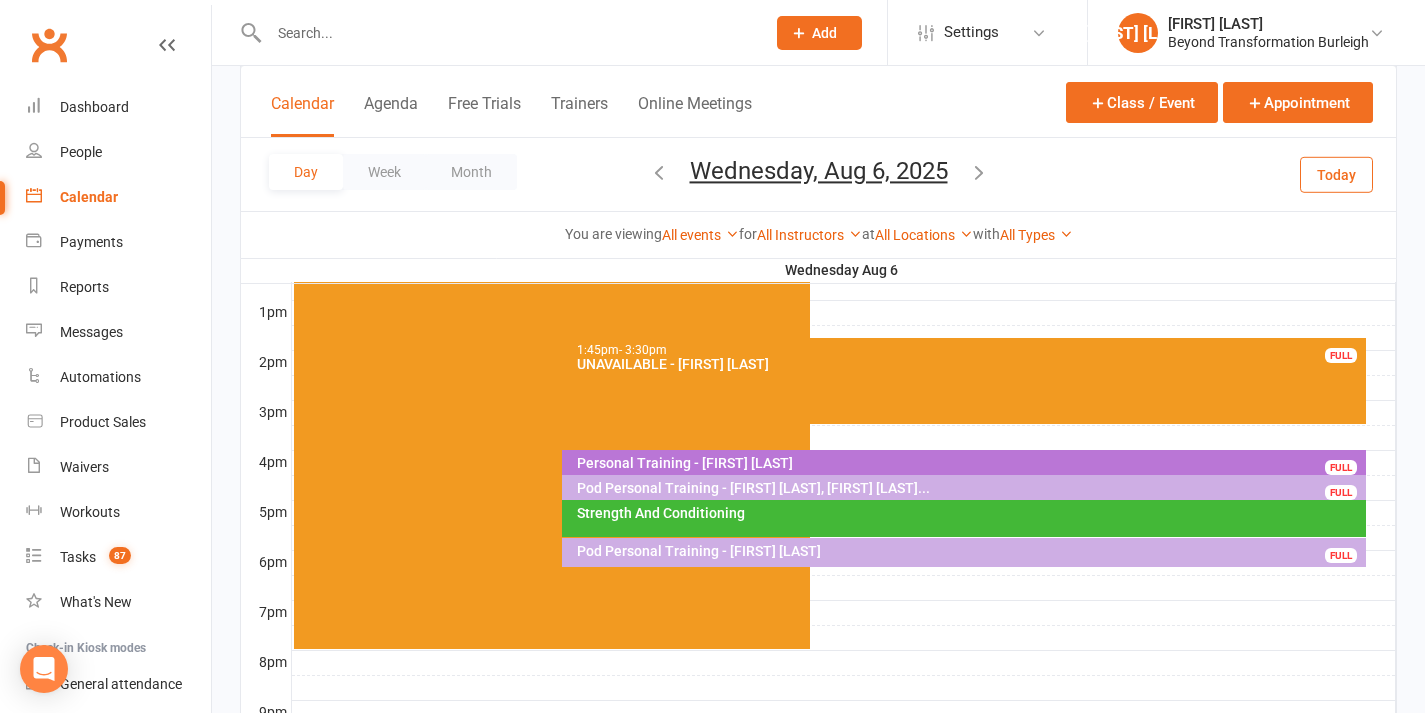 click on "Wednesday, Aug 6, 2025" at bounding box center (819, 171) 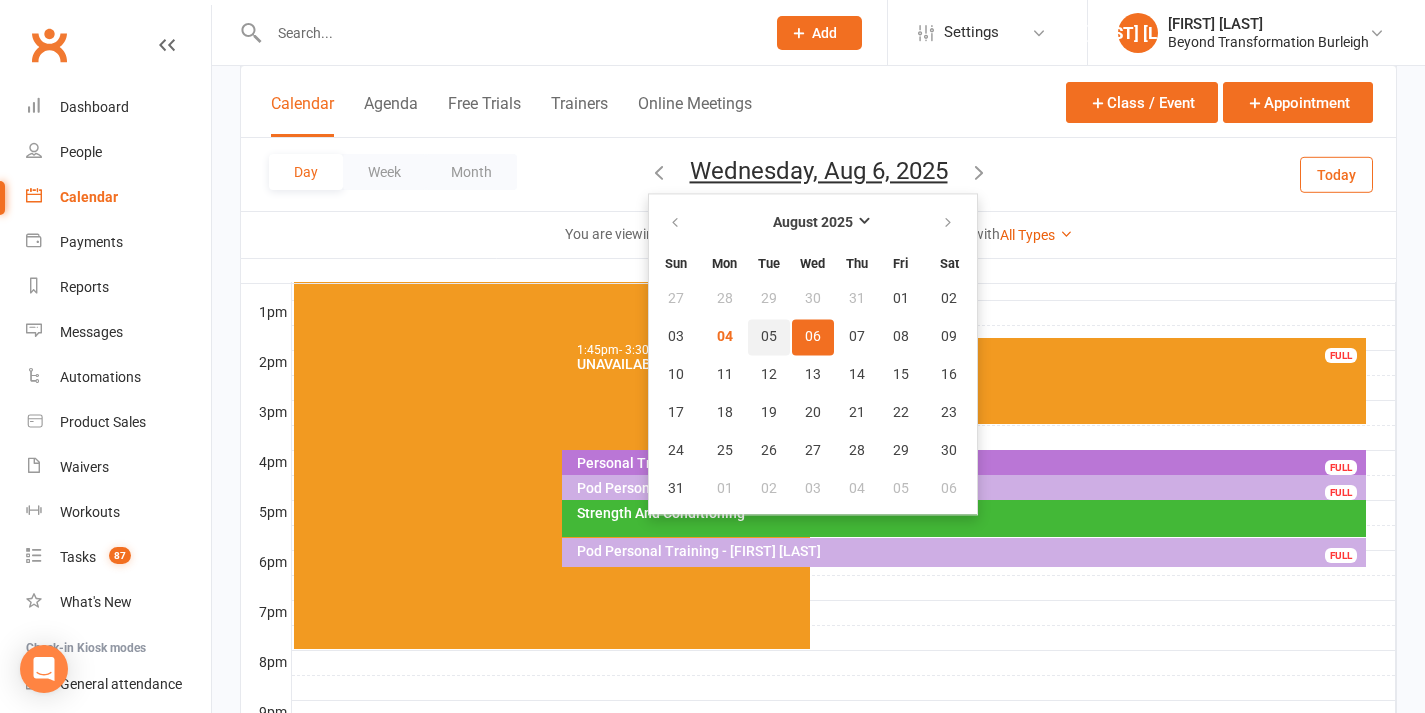 click on "05" at bounding box center [769, 337] 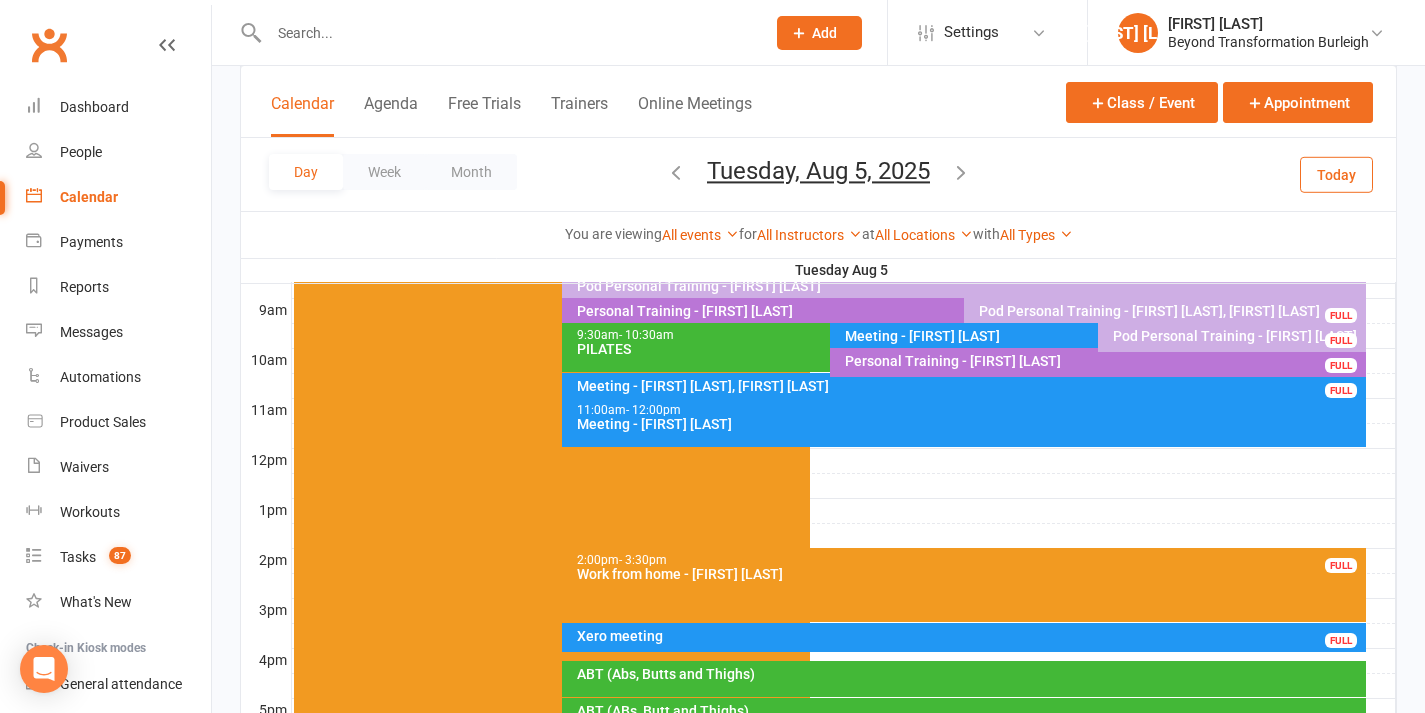 scroll, scrollTop: 546, scrollLeft: 0, axis: vertical 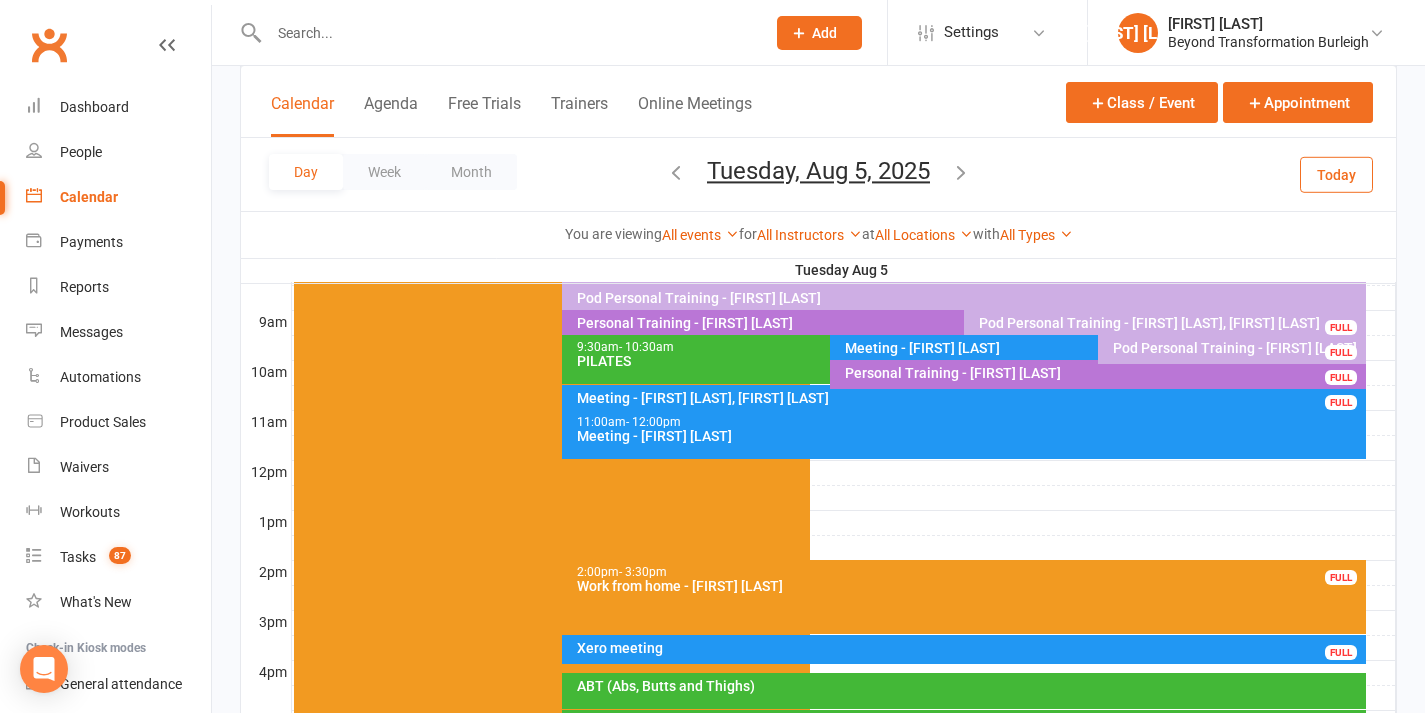 click on "Personal Training - [FIRST] [LAST]" at bounding box center (1103, 373) 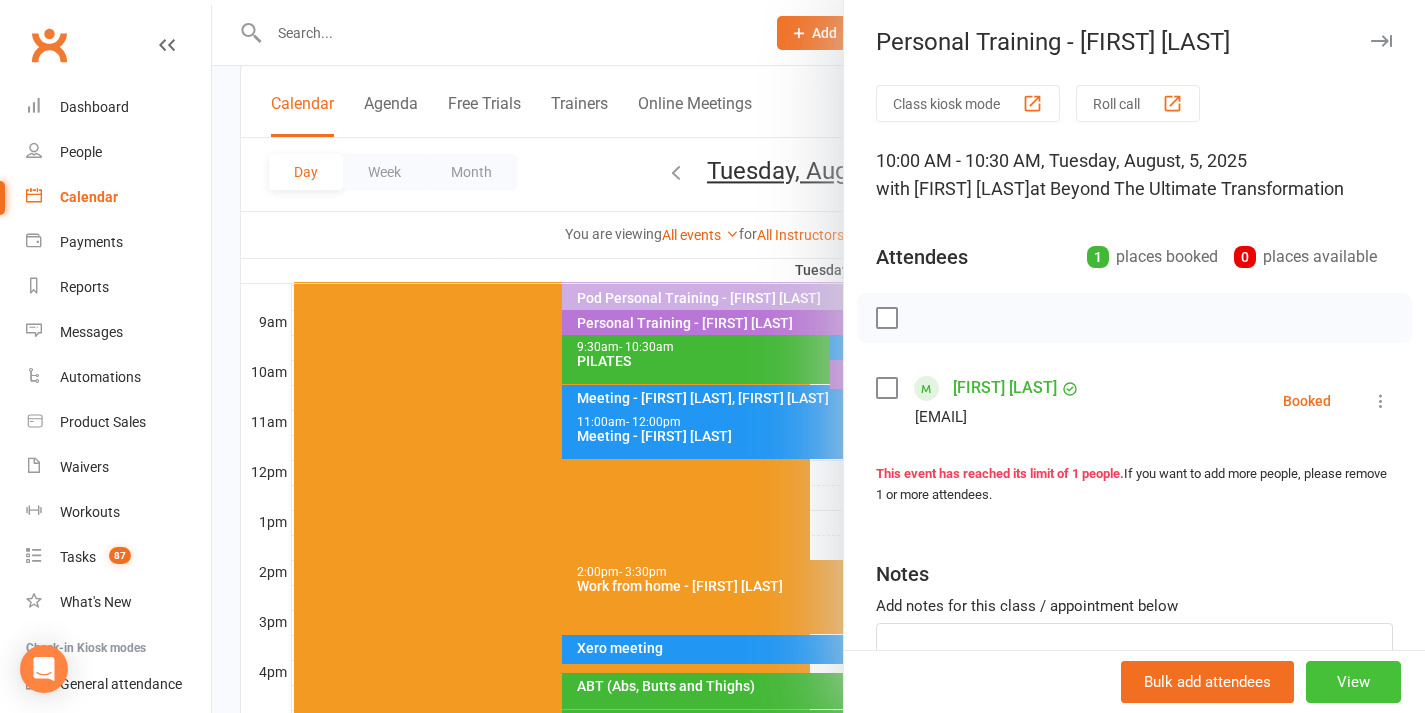 click on "View" at bounding box center [1353, 682] 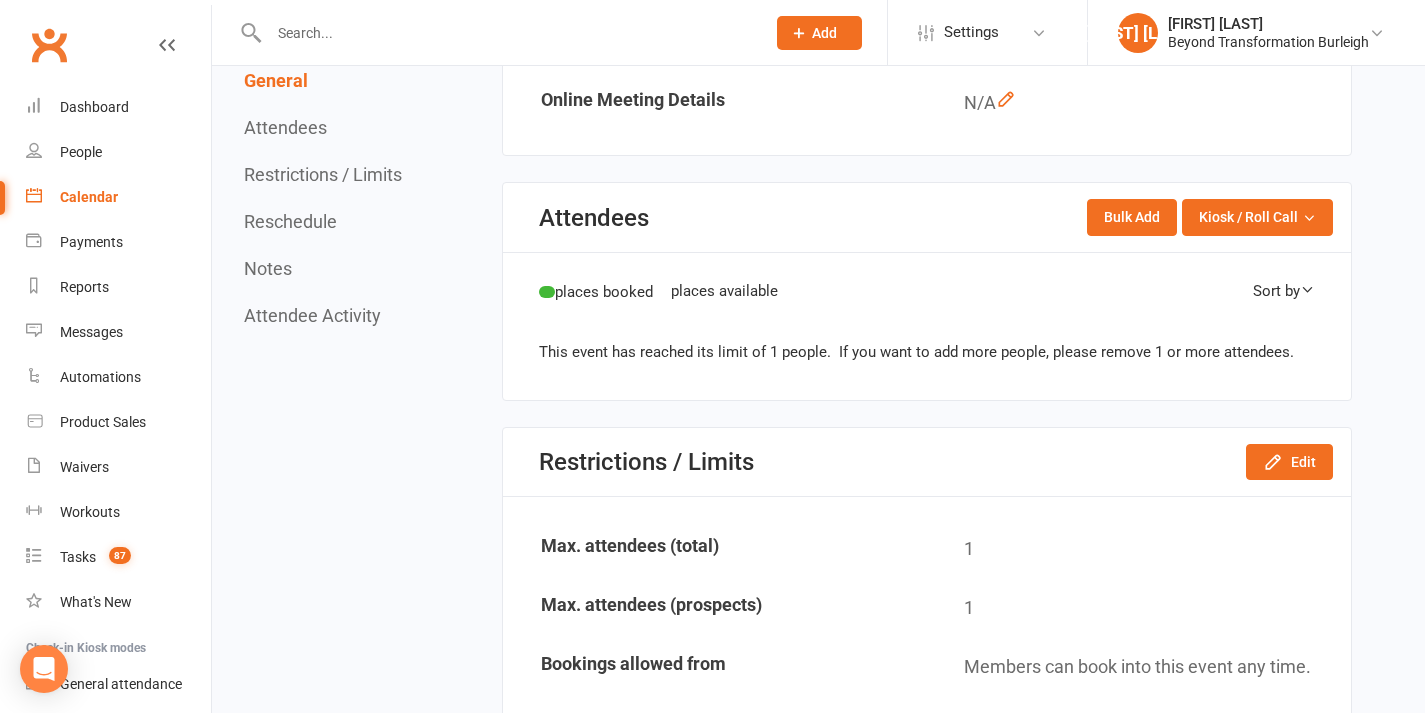 scroll, scrollTop: 0, scrollLeft: 0, axis: both 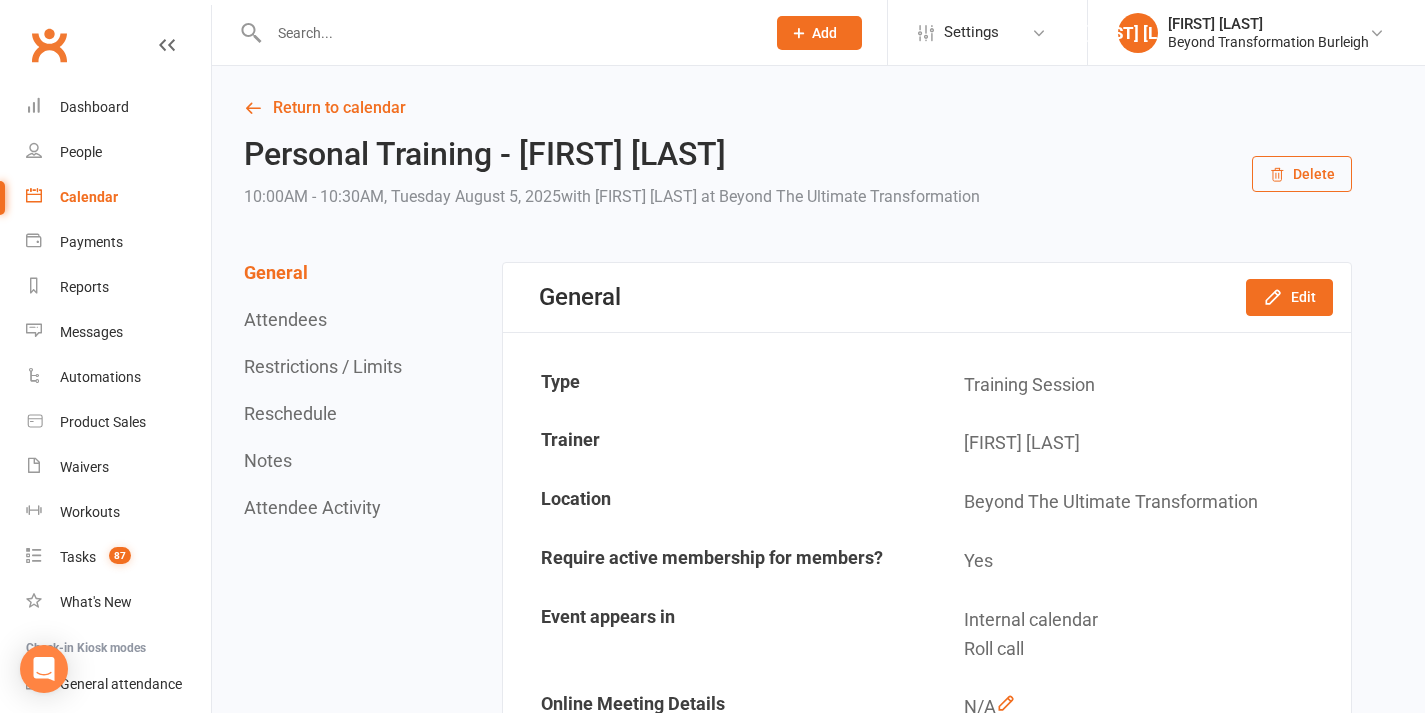 click on "Delete" at bounding box center [1302, 174] 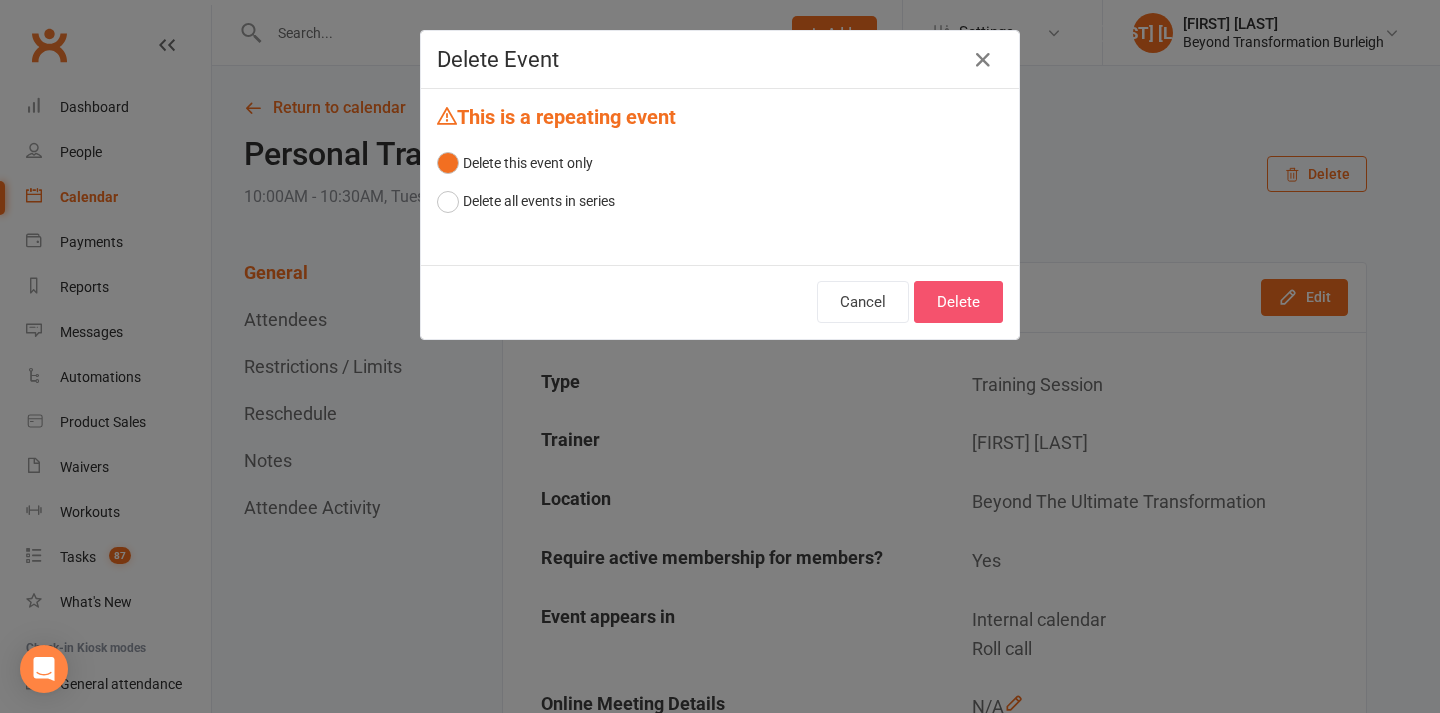 click on "Delete" at bounding box center (958, 302) 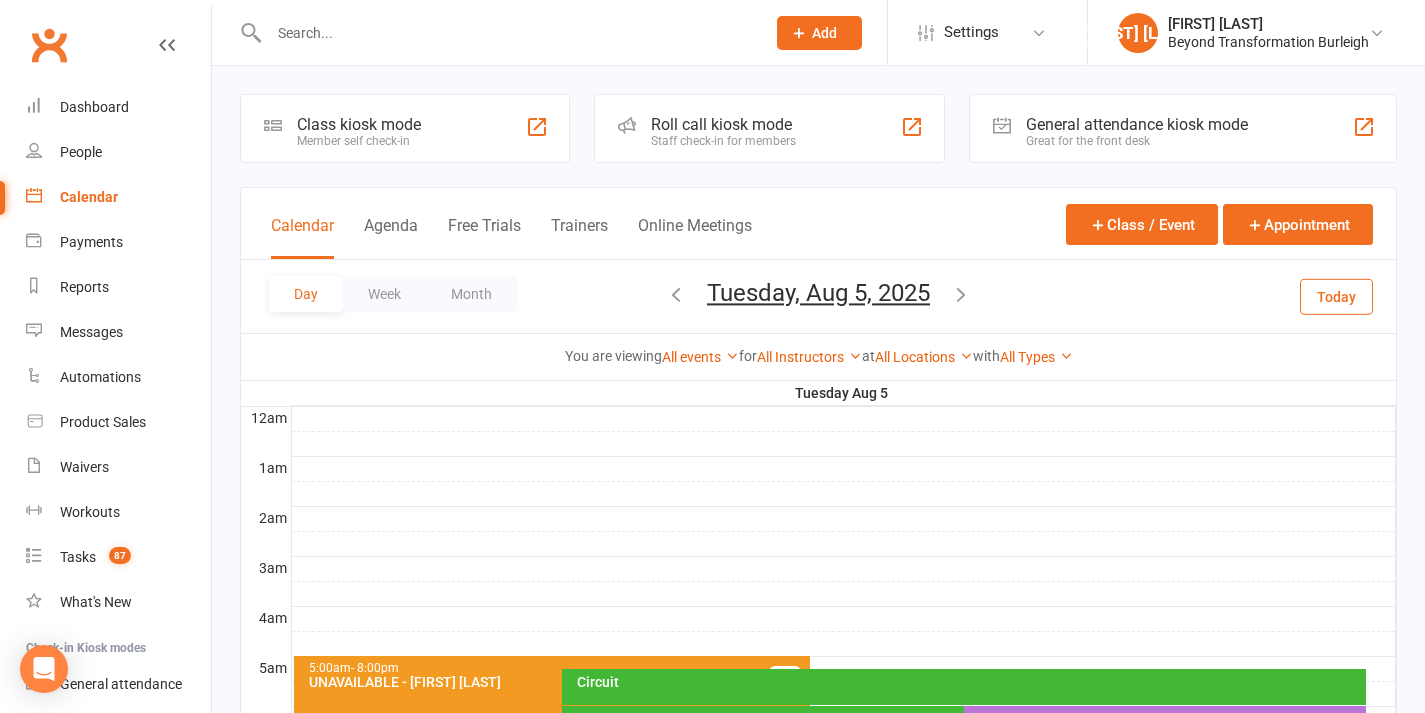 scroll, scrollTop: 619, scrollLeft: 0, axis: vertical 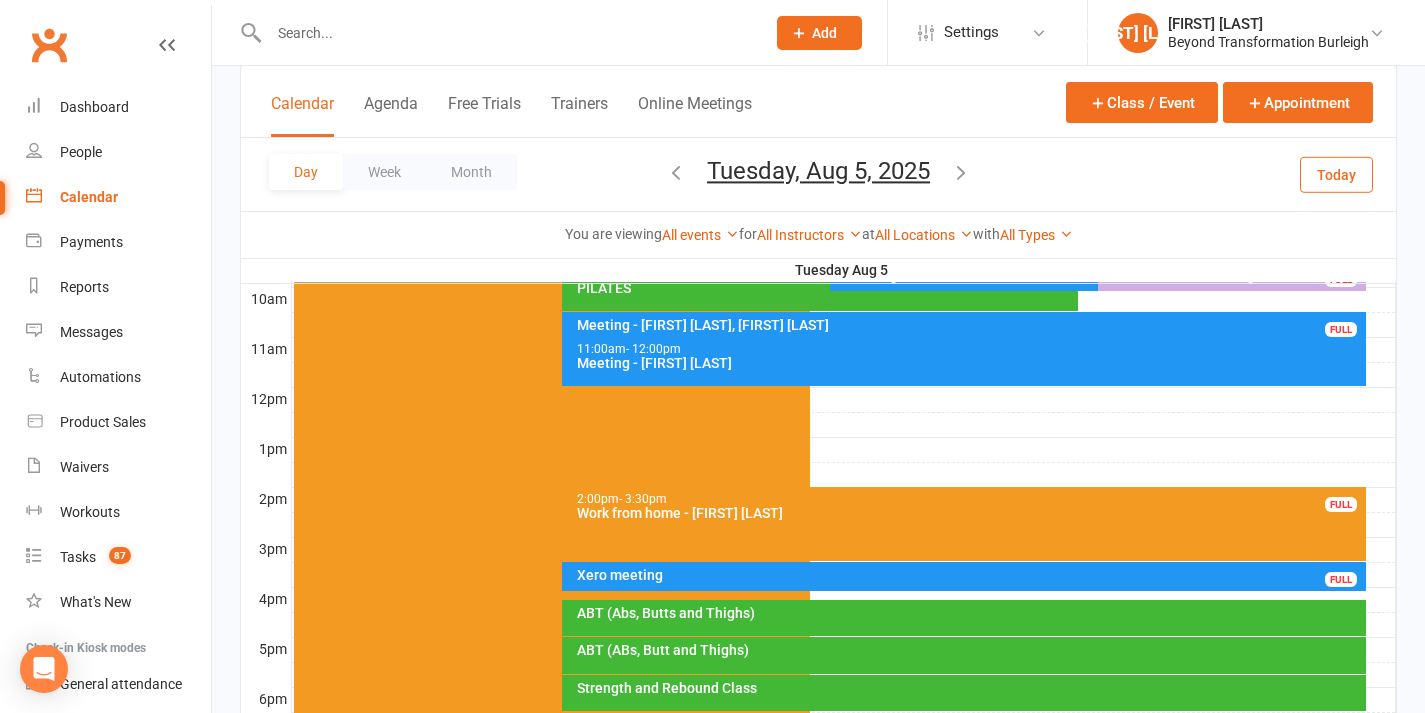 click at bounding box center [676, 172] 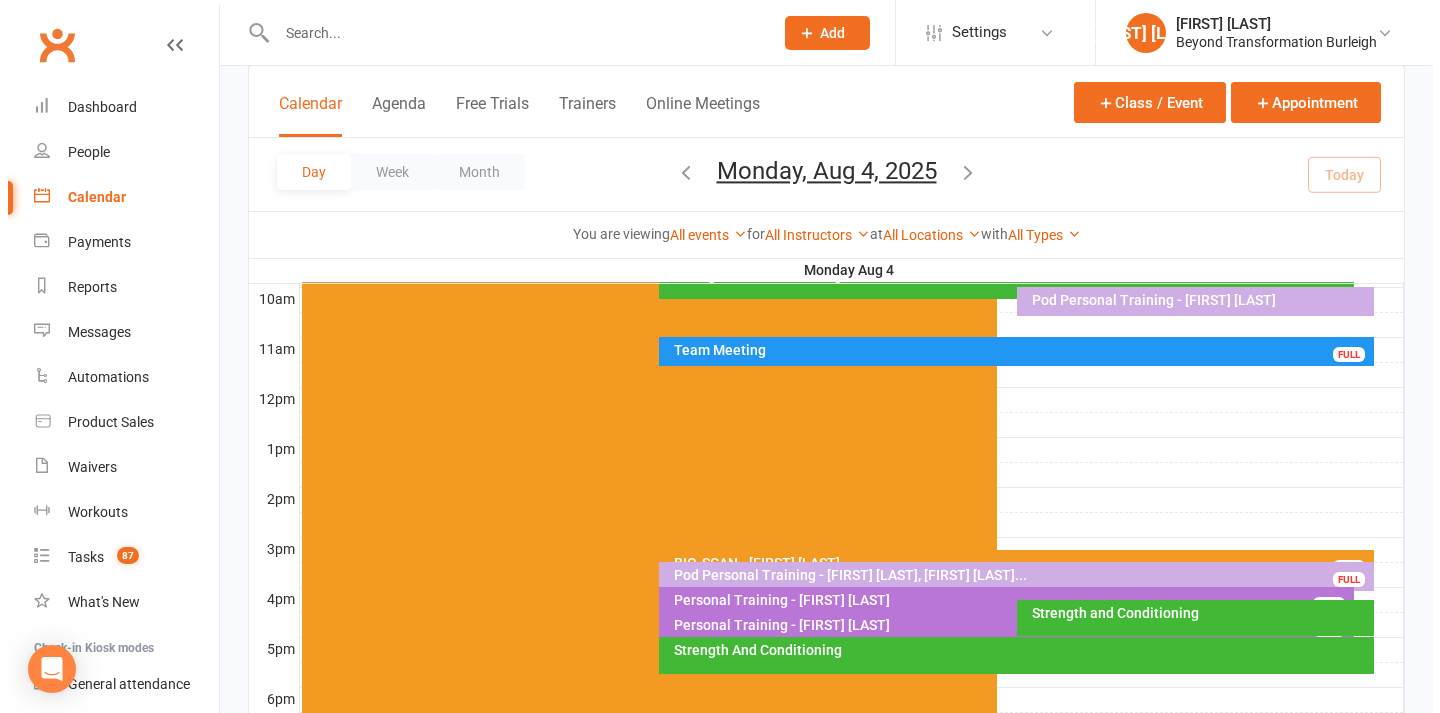 scroll, scrollTop: 623, scrollLeft: 0, axis: vertical 